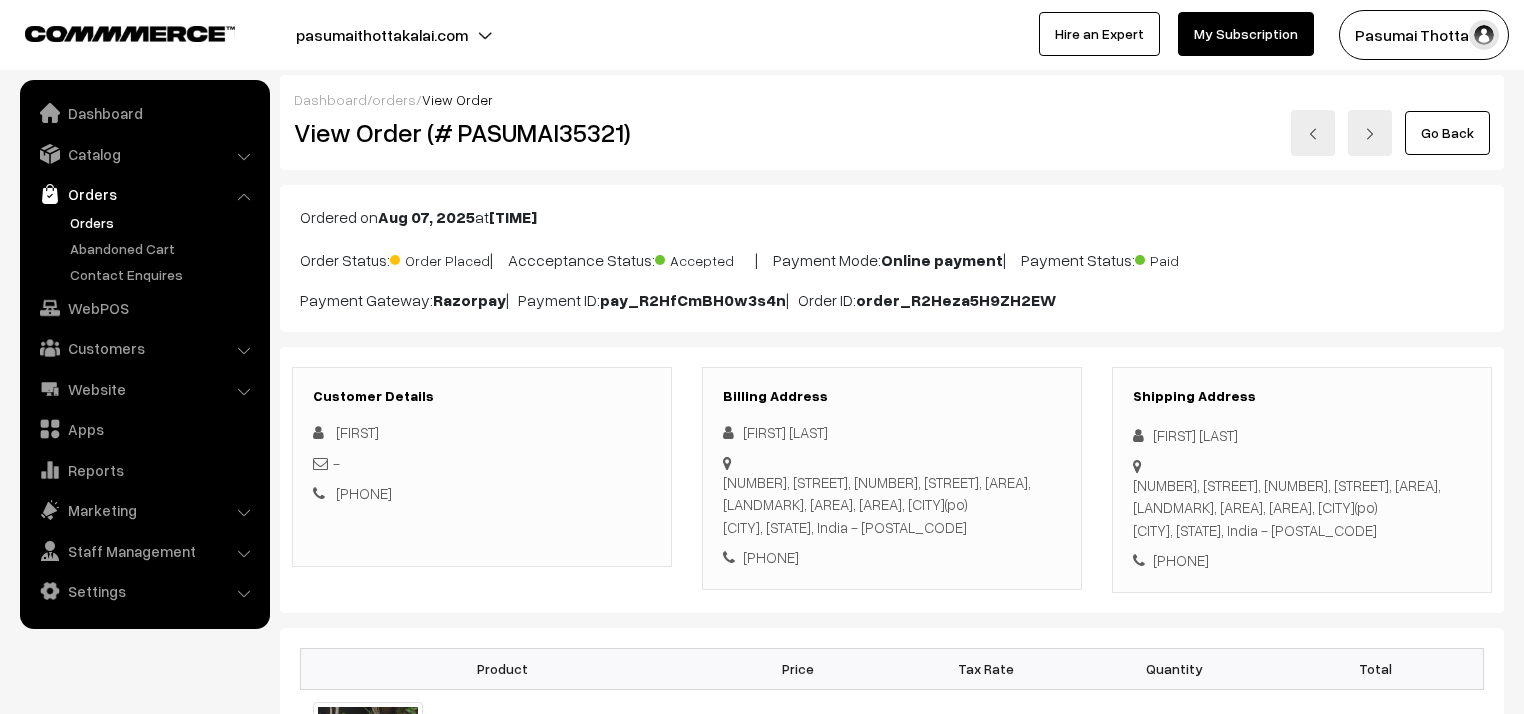 scroll, scrollTop: 1120, scrollLeft: 0, axis: vertical 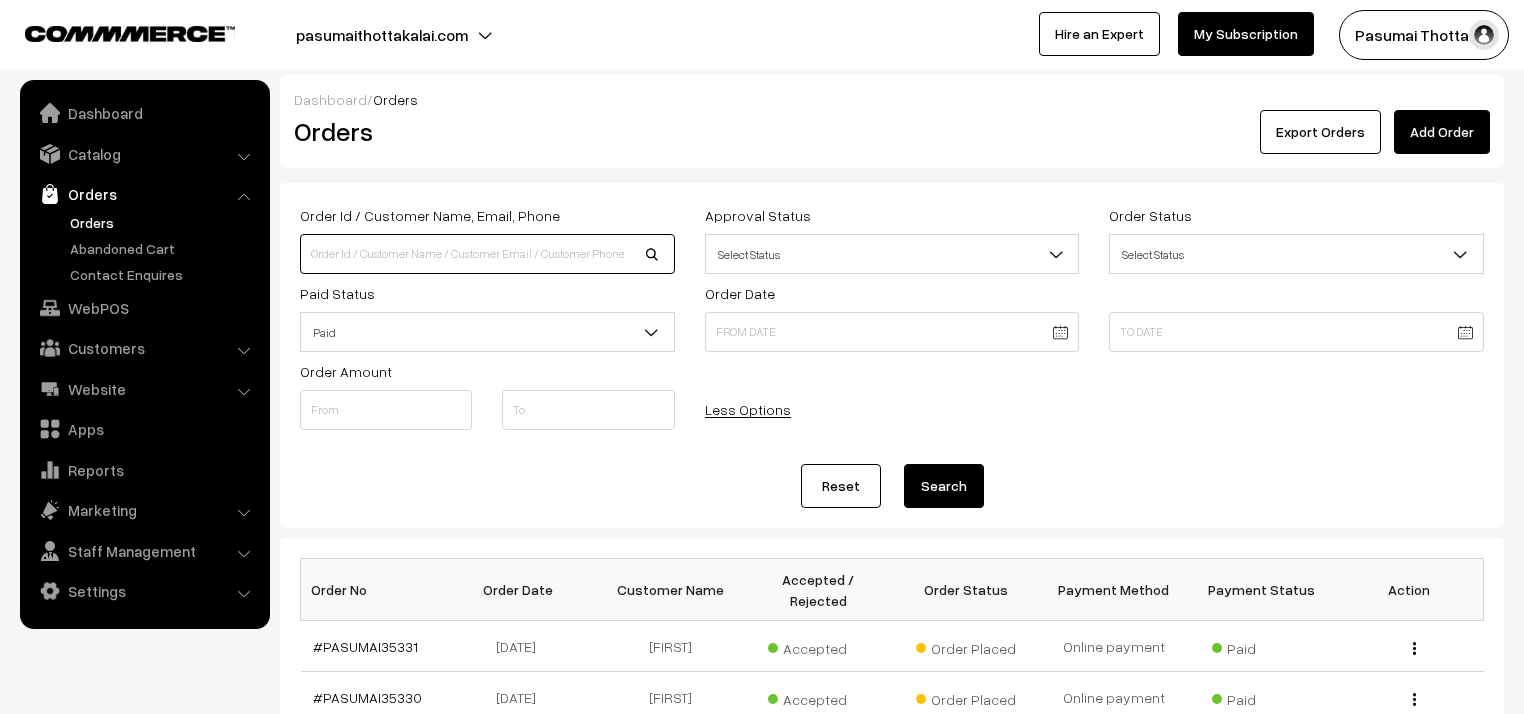 click at bounding box center [487, 254] 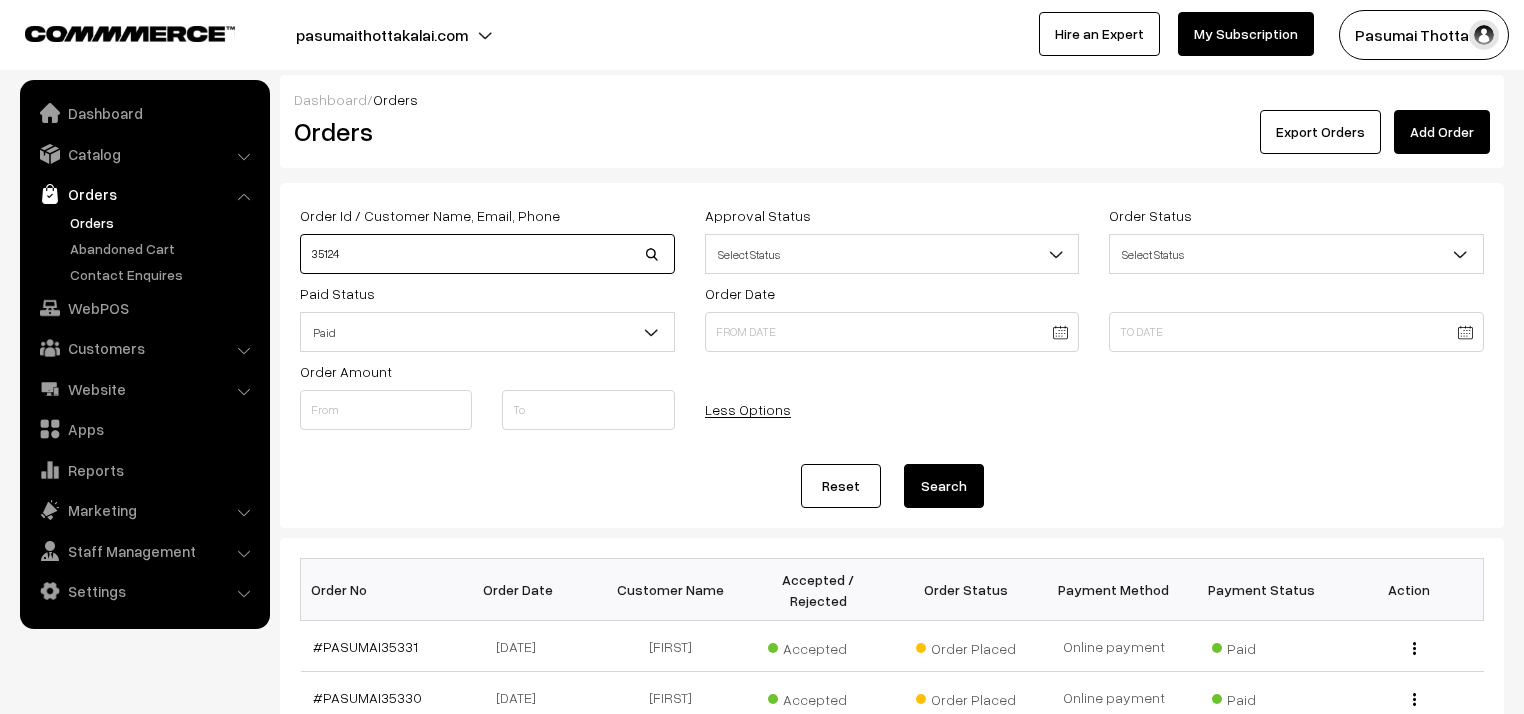 type on "35124" 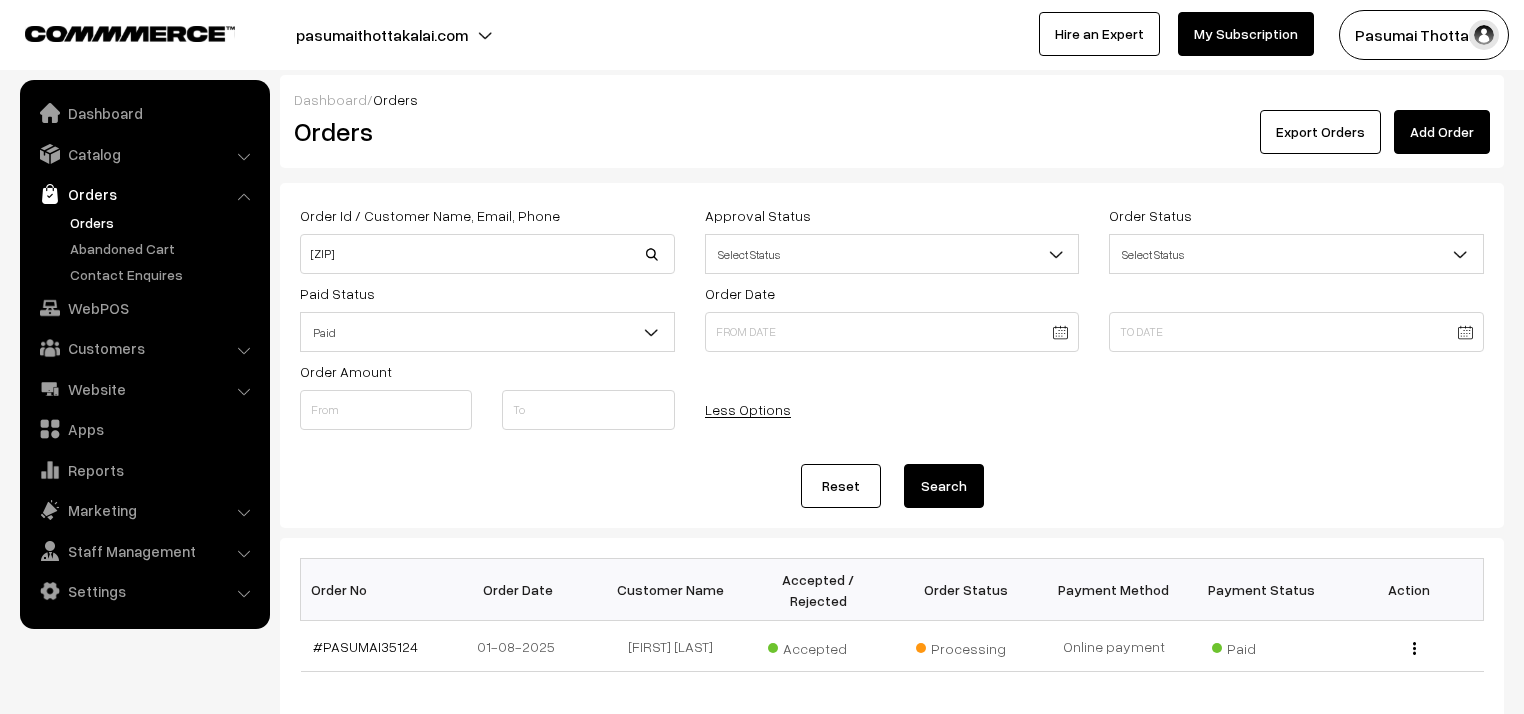 scroll, scrollTop: 0, scrollLeft: 0, axis: both 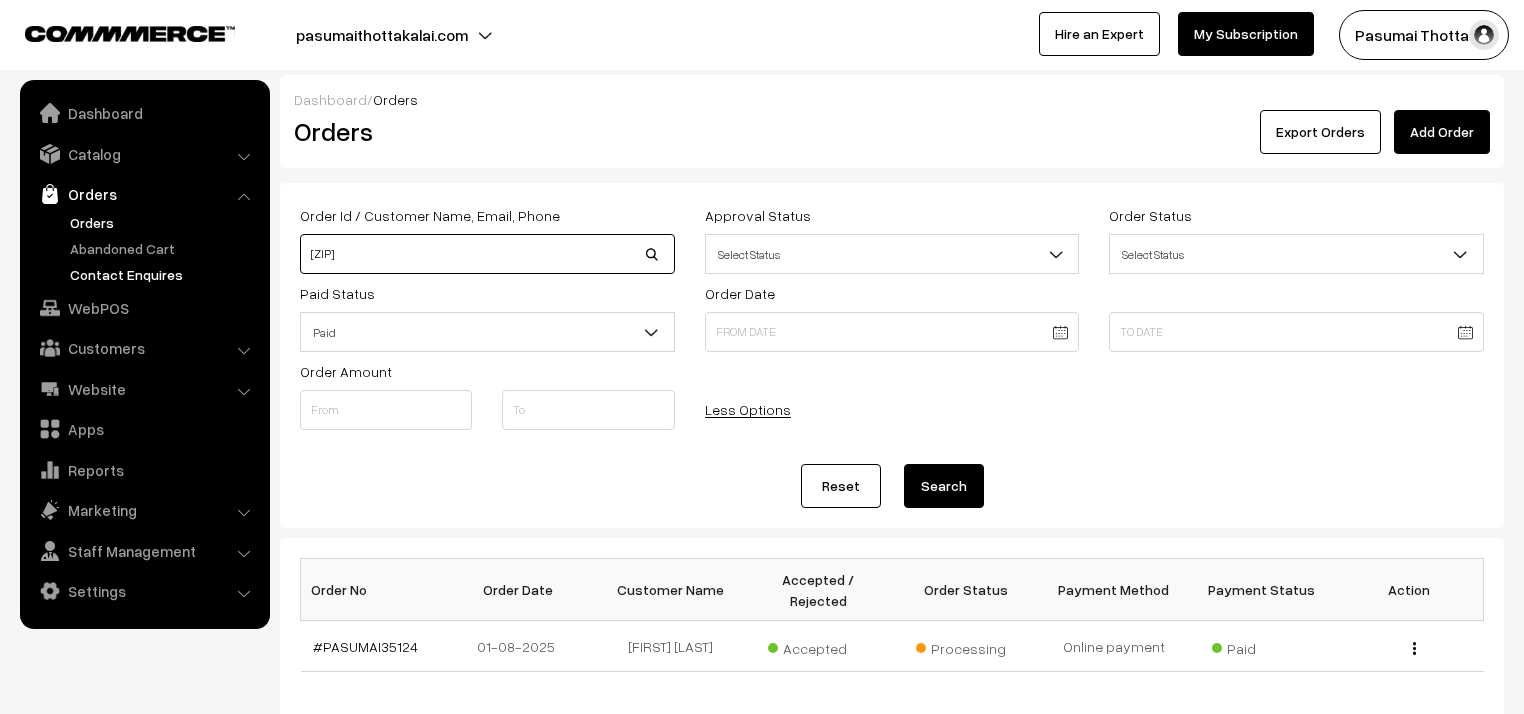 drag, startPoint x: 461, startPoint y: 255, endPoint x: 261, endPoint y: 270, distance: 200.5617 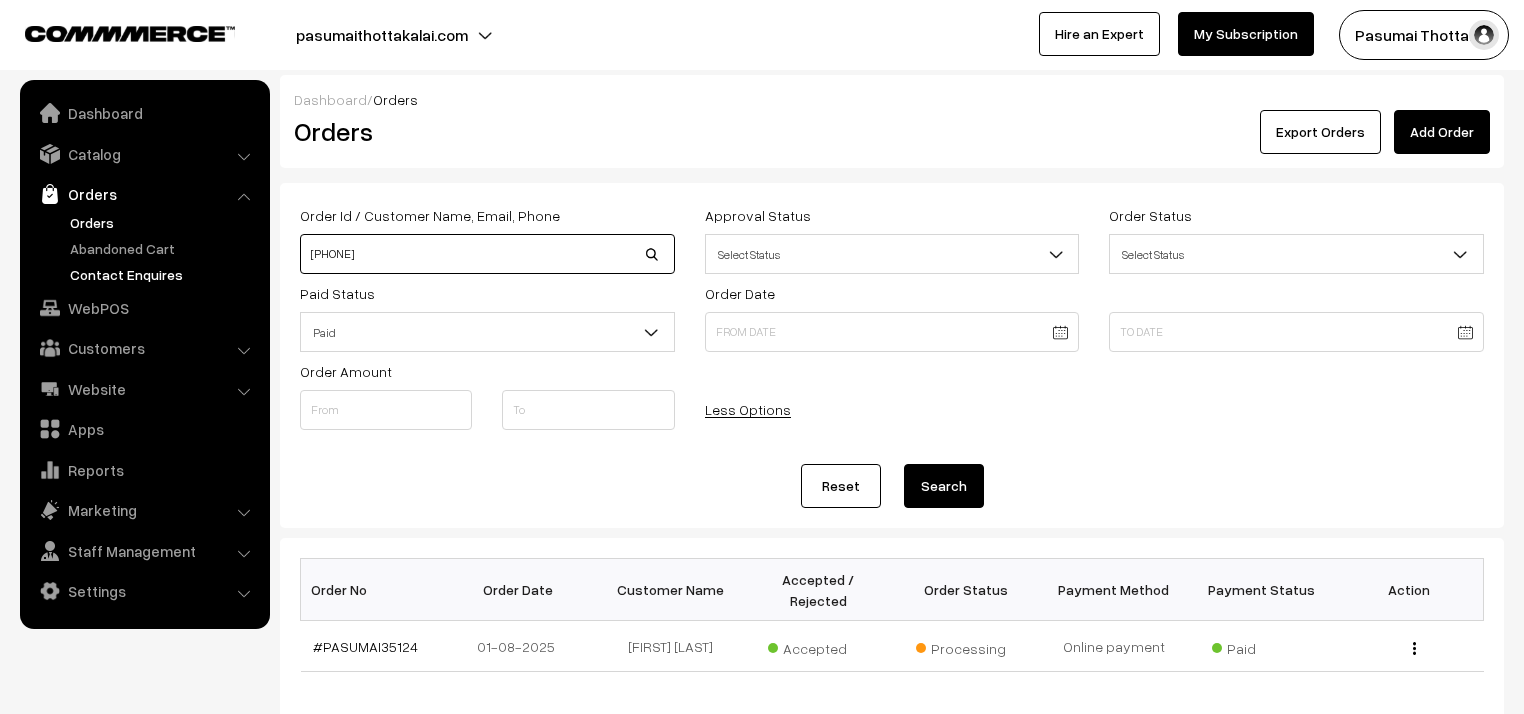 type on "9894796168" 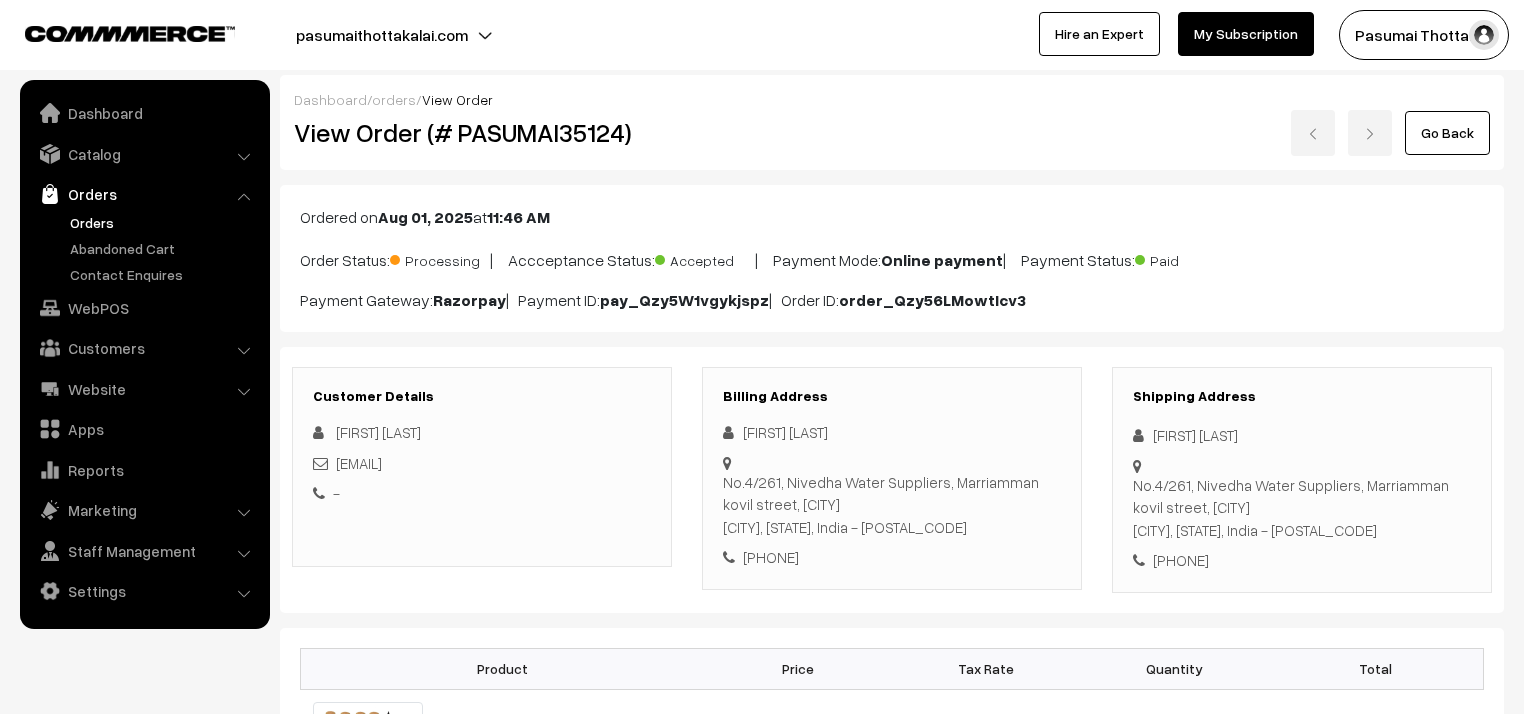 scroll, scrollTop: 0, scrollLeft: 0, axis: both 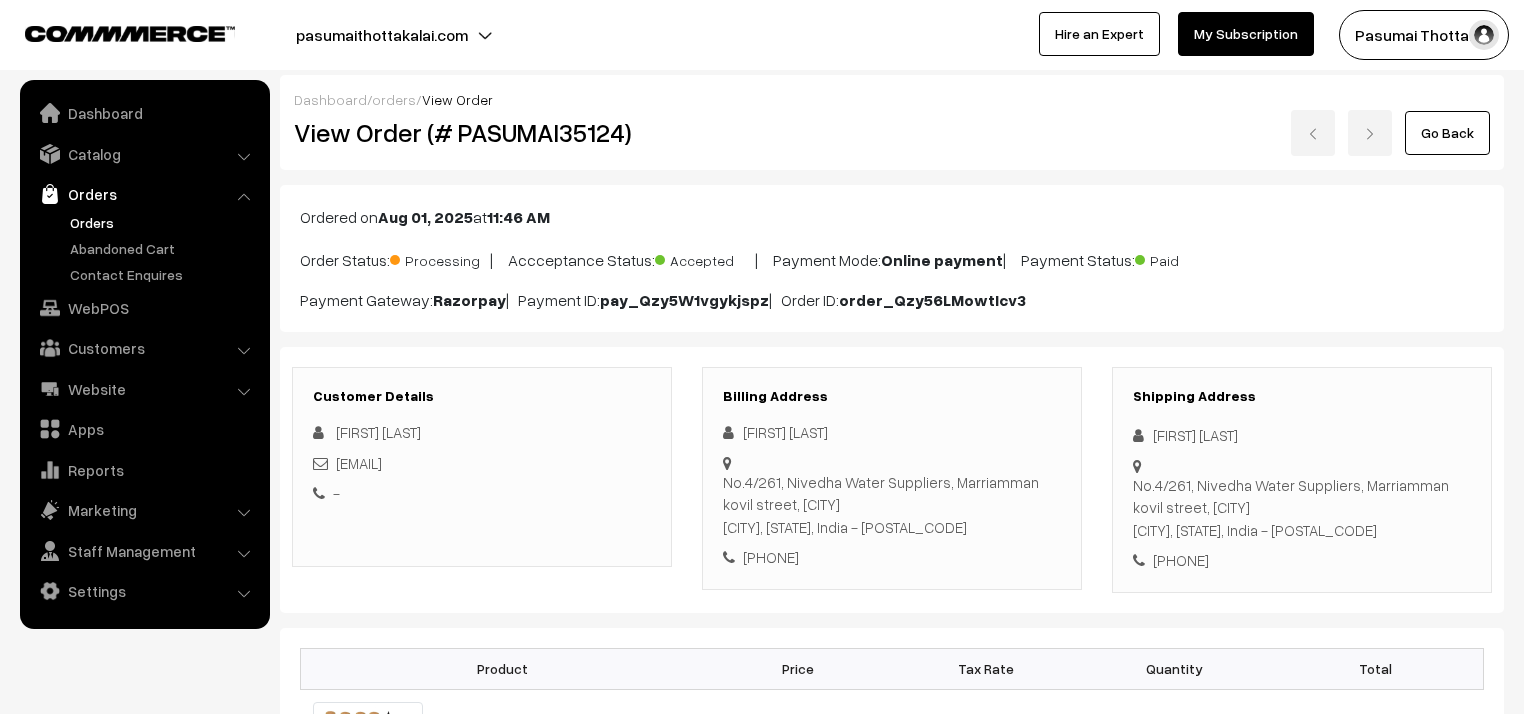 drag, startPoint x: 1152, startPoint y: 426, endPoint x: 1292, endPoint y: 573, distance: 203 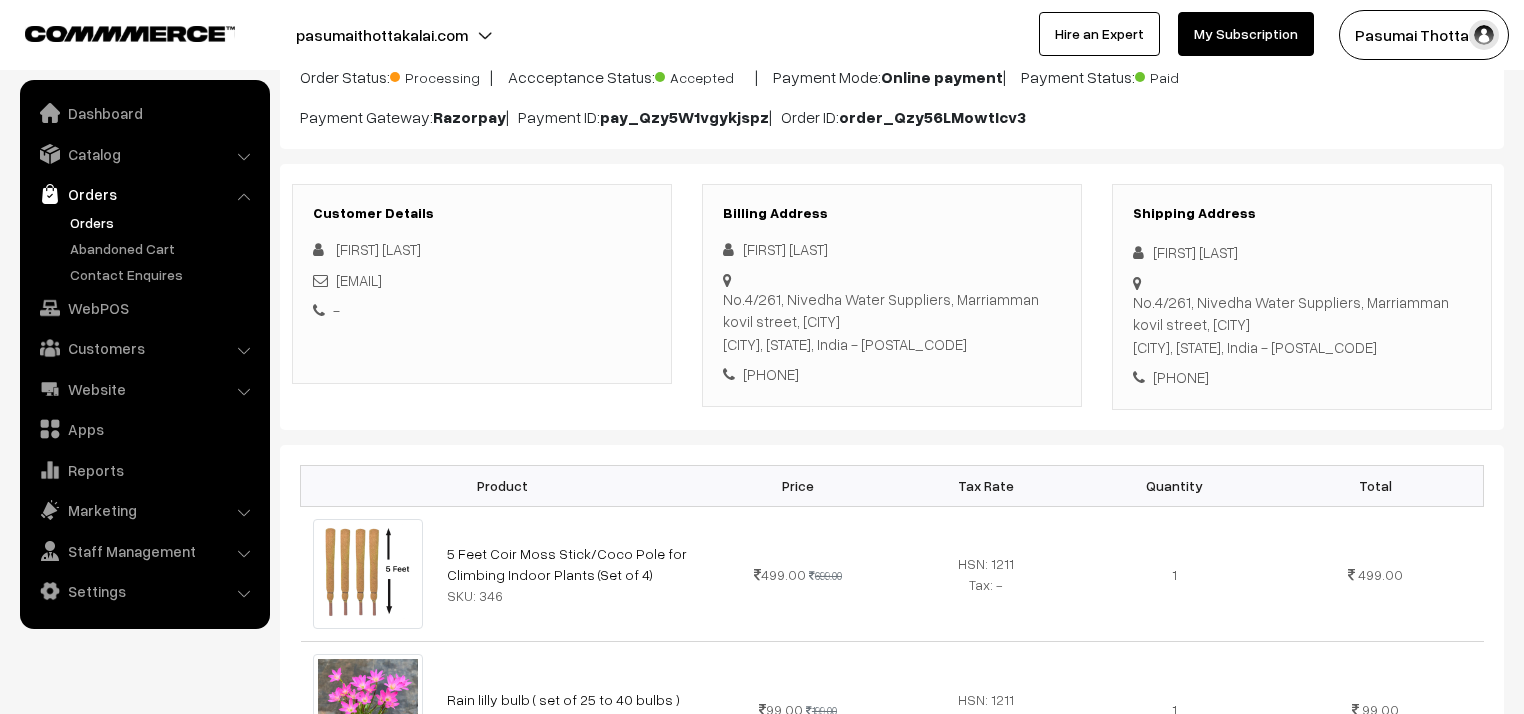 scroll, scrollTop: 240, scrollLeft: 0, axis: vertical 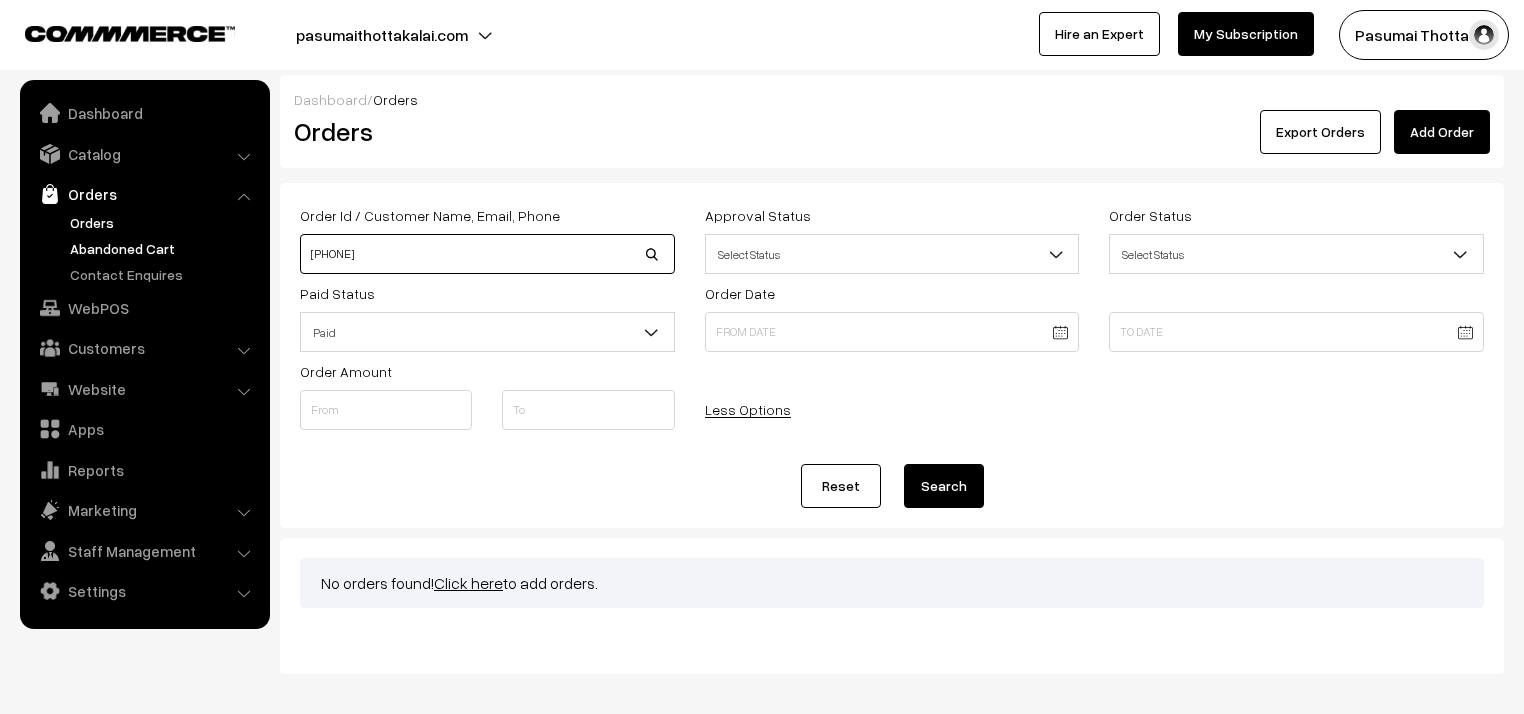 drag, startPoint x: 399, startPoint y: 243, endPoint x: 259, endPoint y: 250, distance: 140.1749 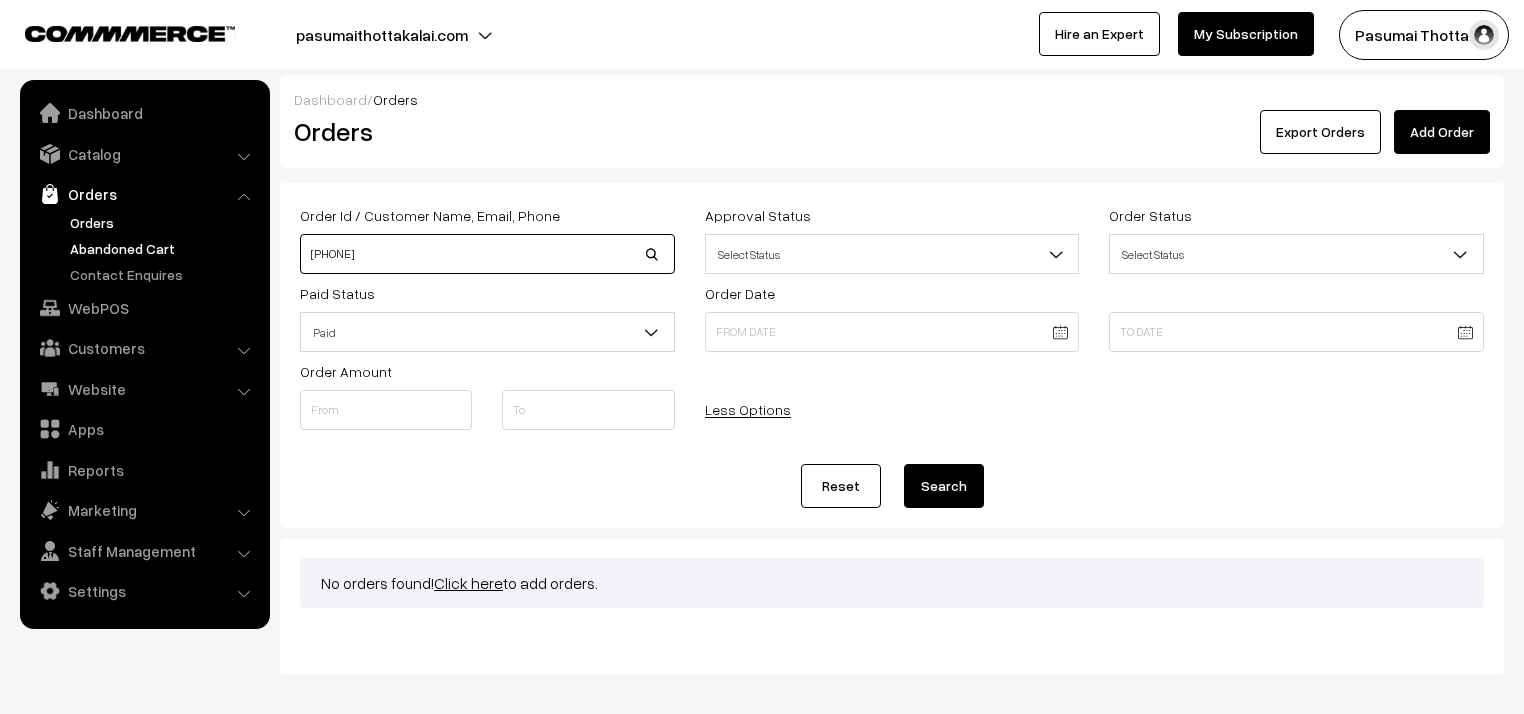 type on "8248331826" 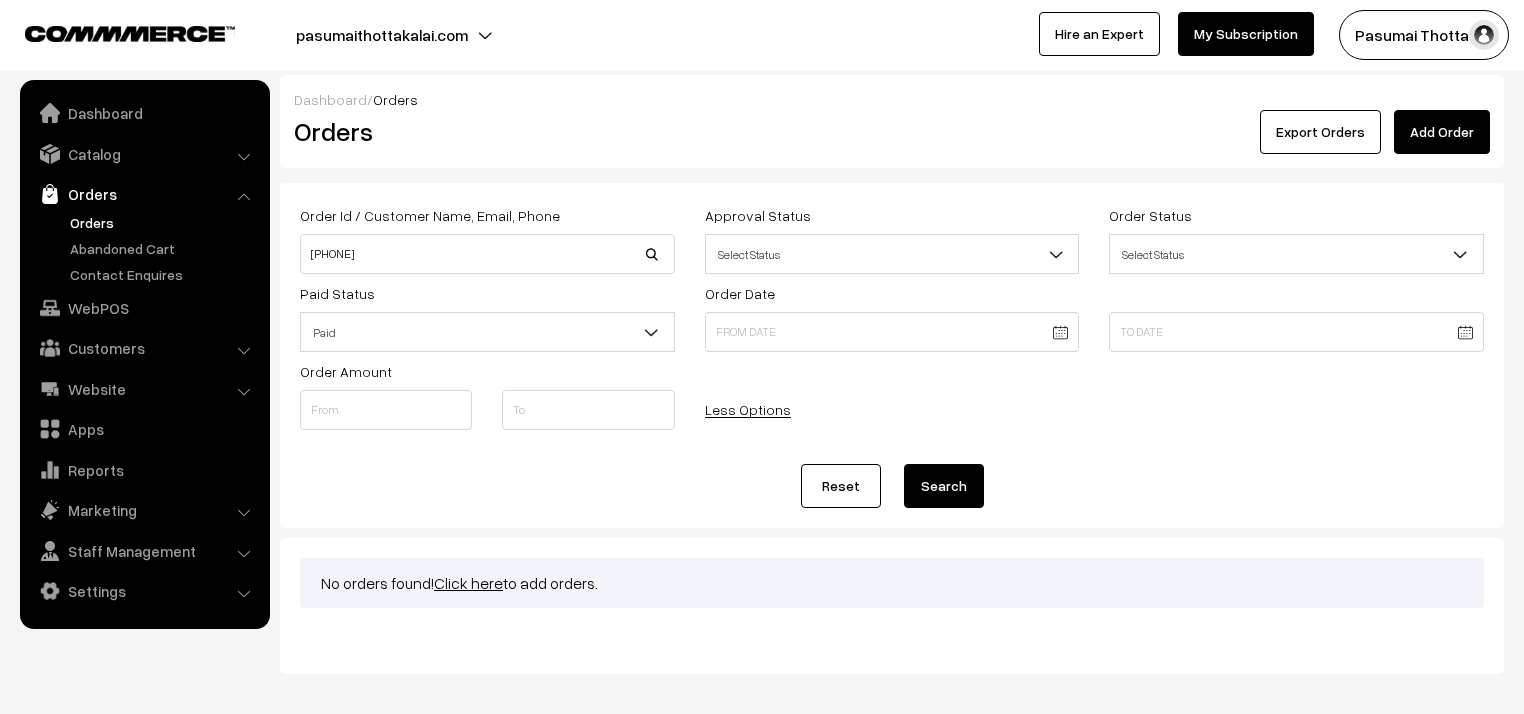 scroll, scrollTop: 0, scrollLeft: 0, axis: both 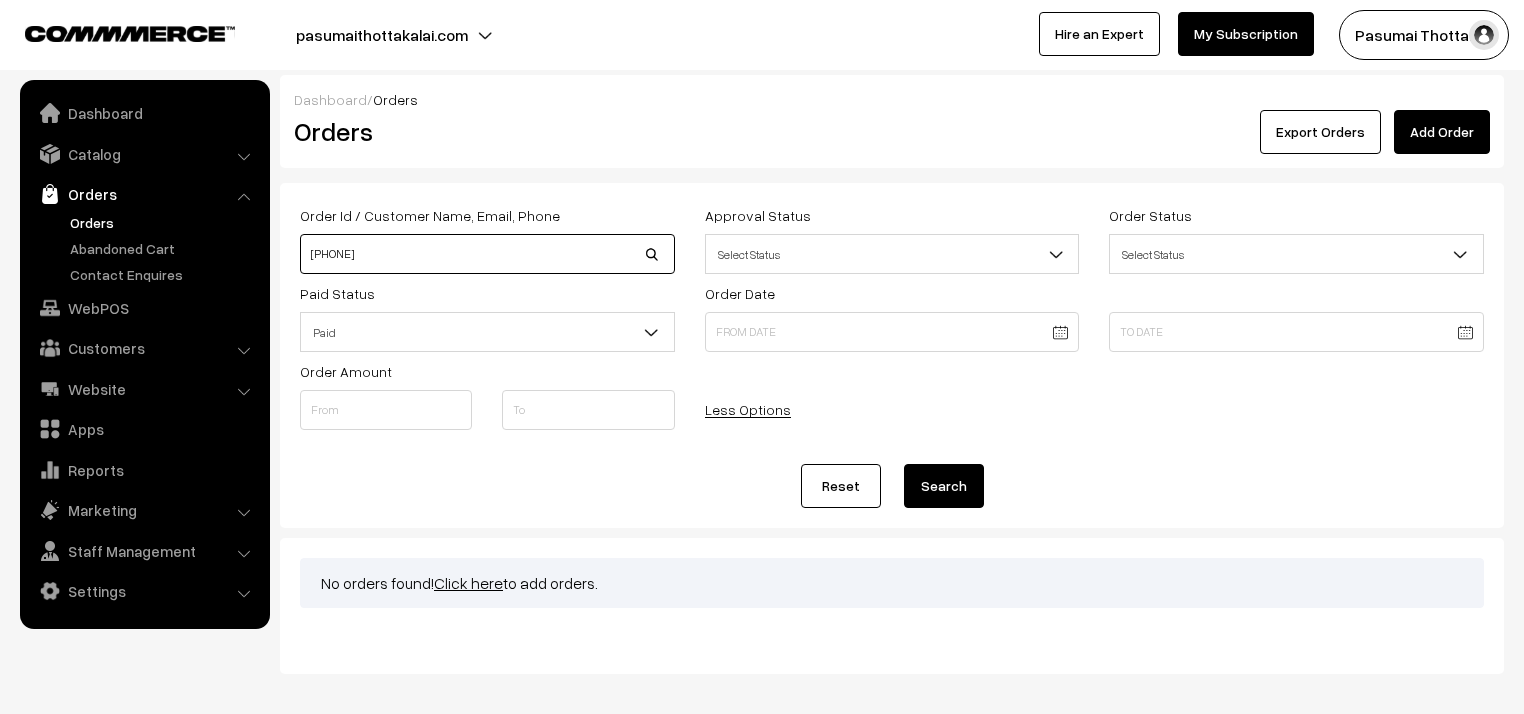drag, startPoint x: 388, startPoint y: 260, endPoint x: 292, endPoint y: 256, distance: 96.0833 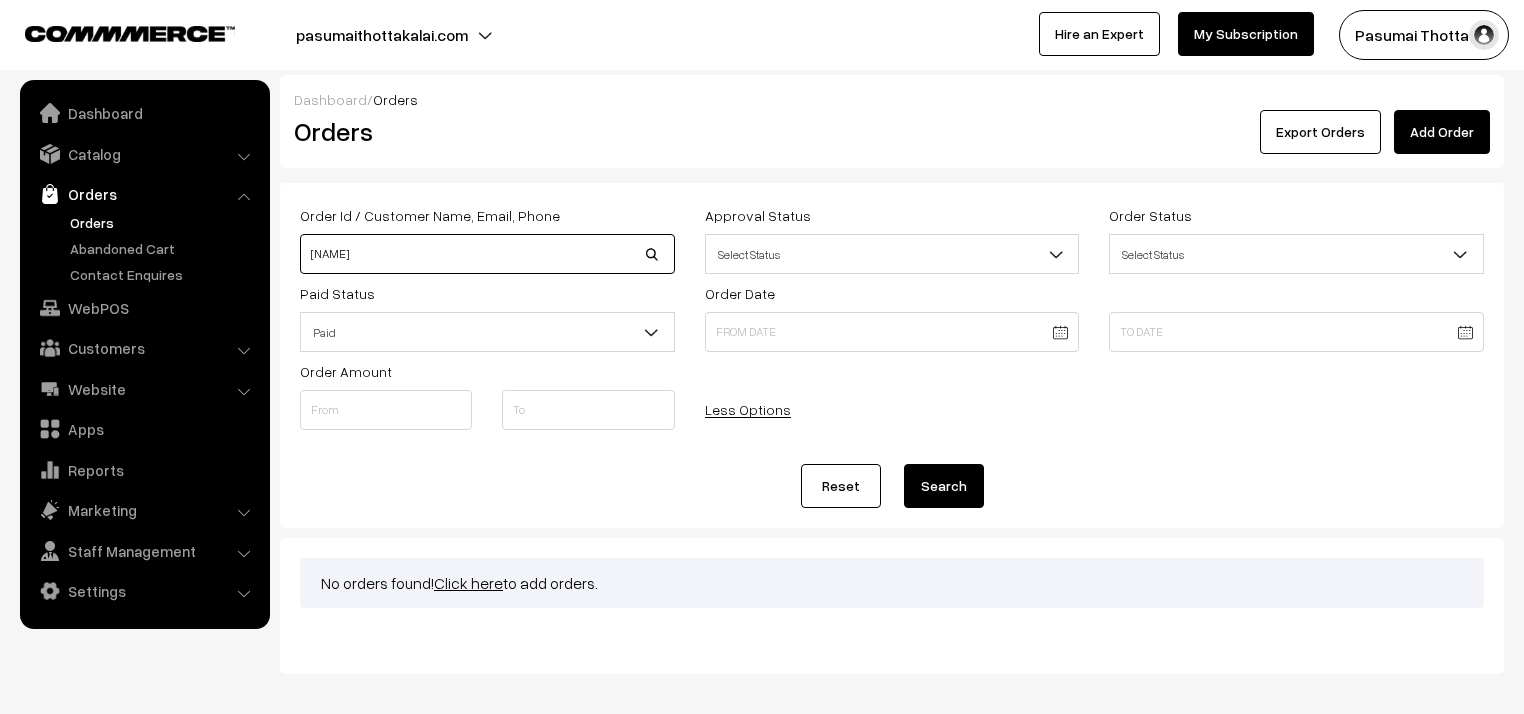 type on "[LAST]" 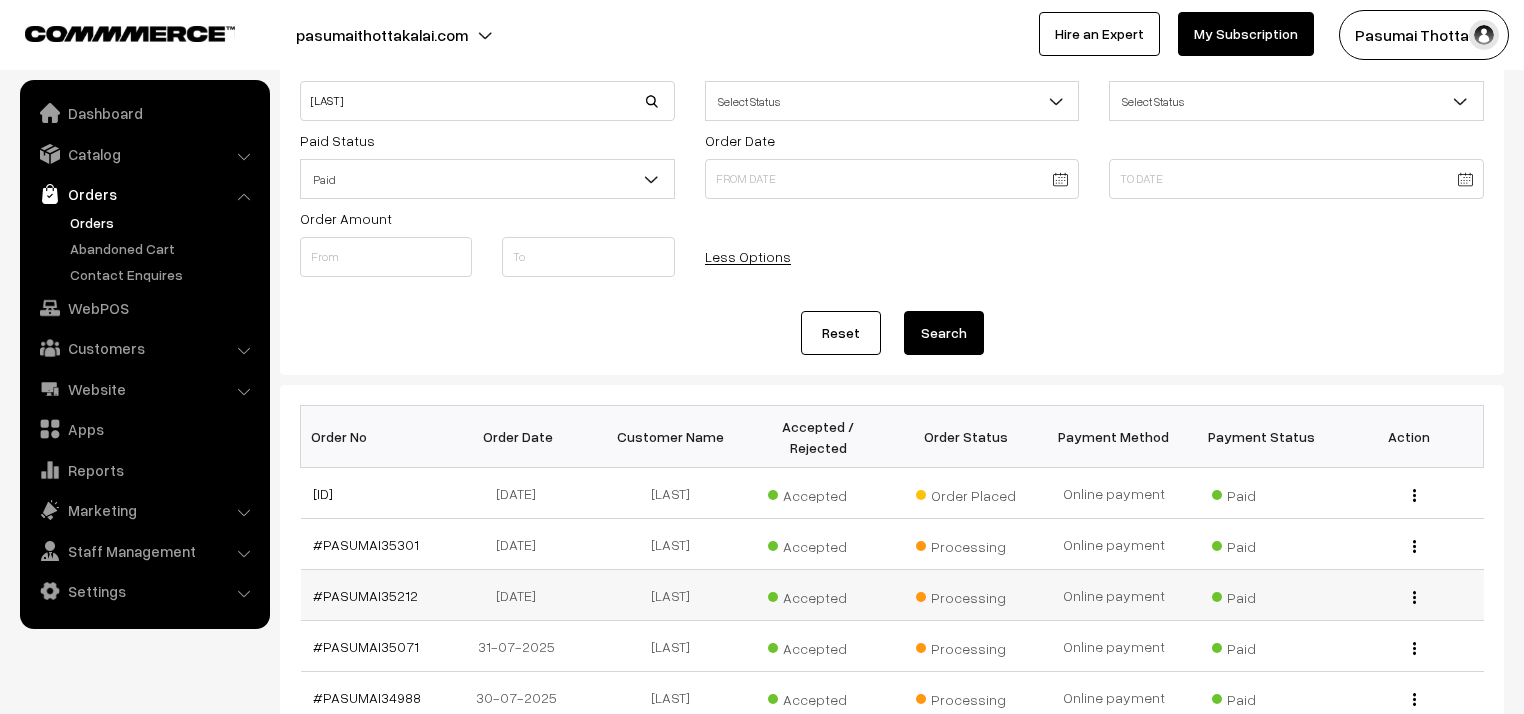 scroll, scrollTop: 160, scrollLeft: 0, axis: vertical 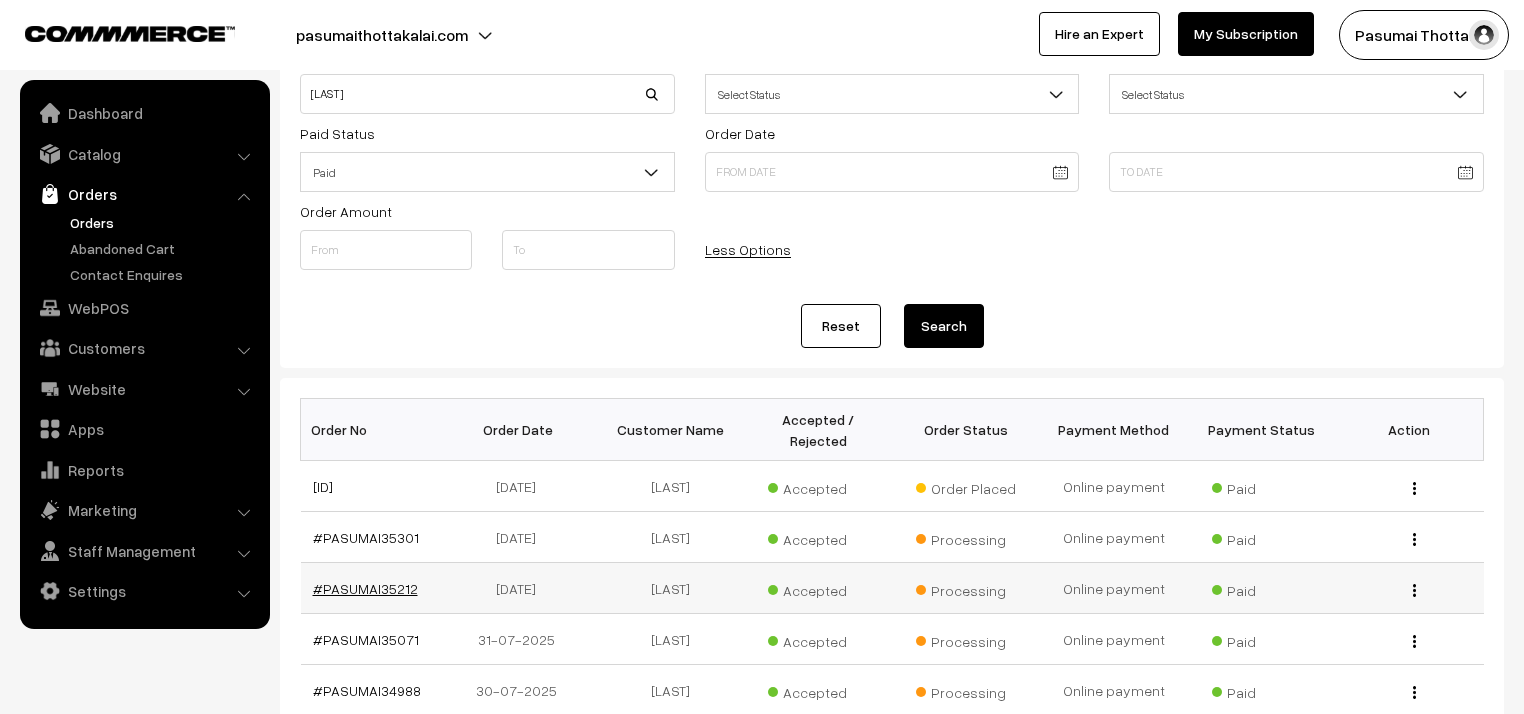 drag, startPoint x: 364, startPoint y: 463, endPoint x: 359, endPoint y: 564, distance: 101.12369 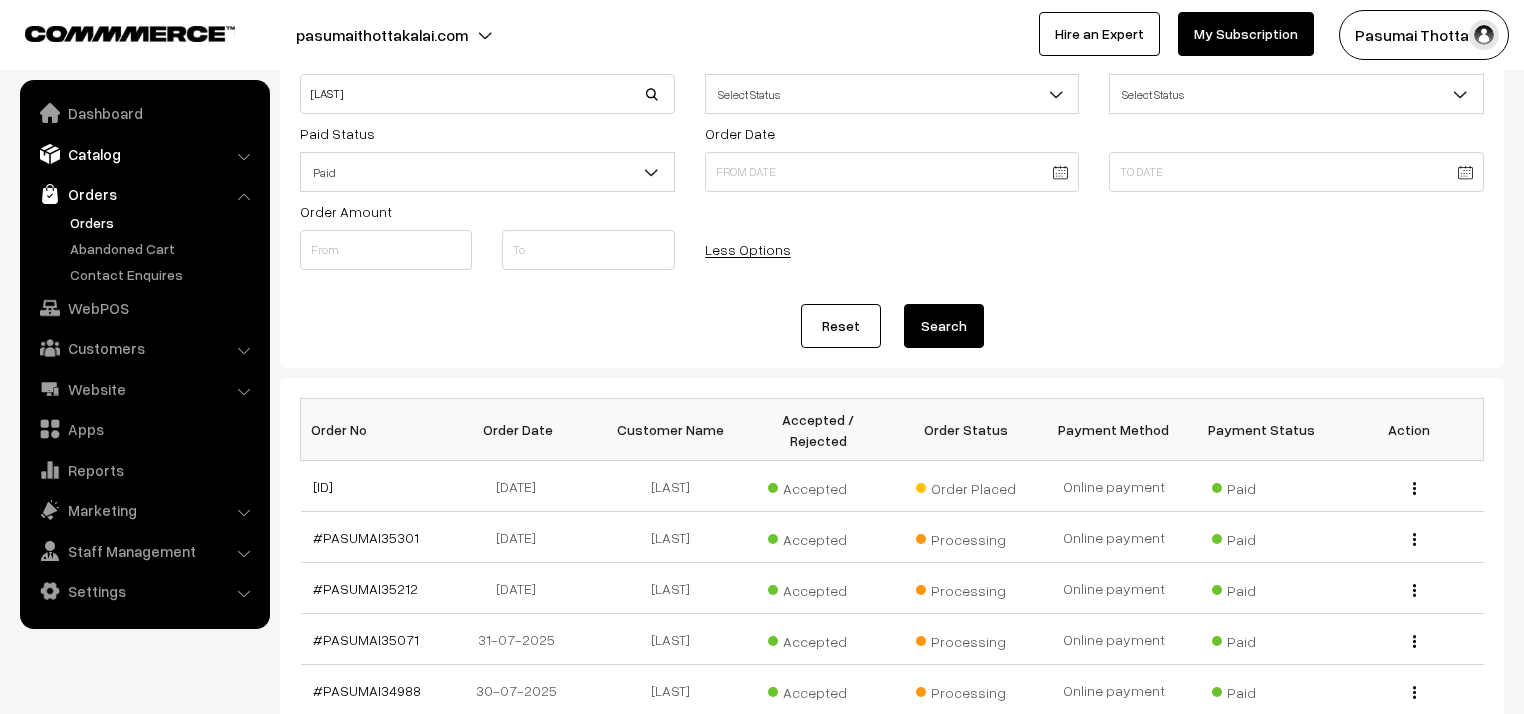 click on "Catalog" at bounding box center (144, 154) 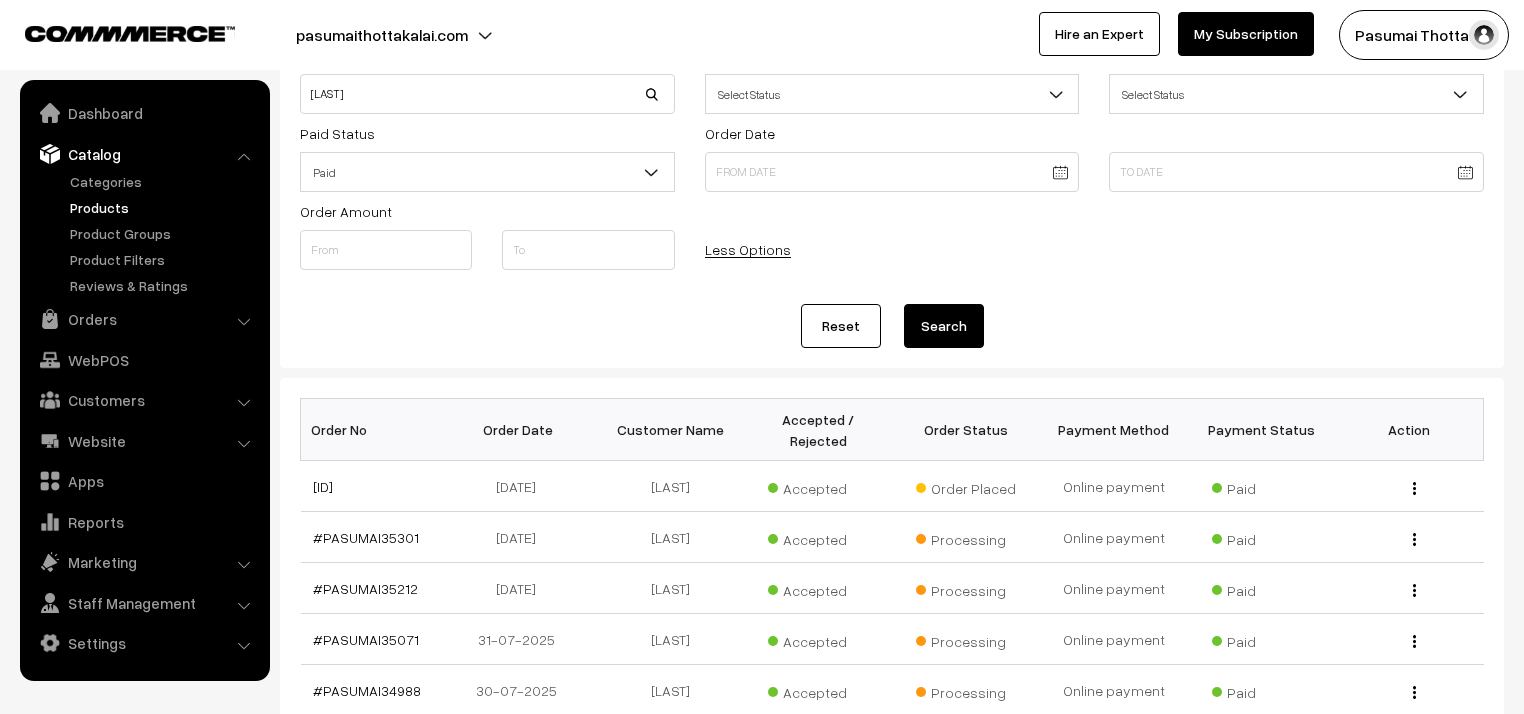 click on "Products" at bounding box center (164, 207) 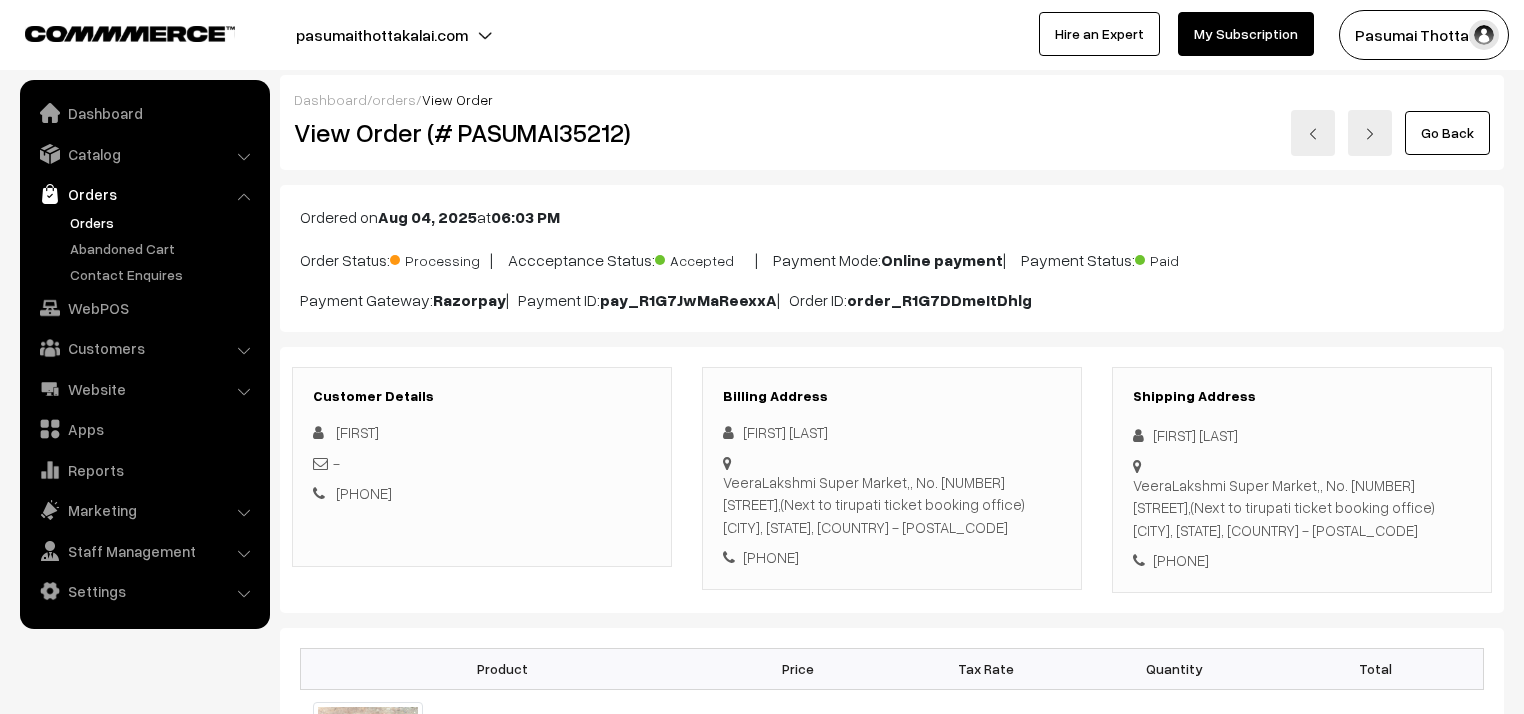 scroll, scrollTop: 0, scrollLeft: 0, axis: both 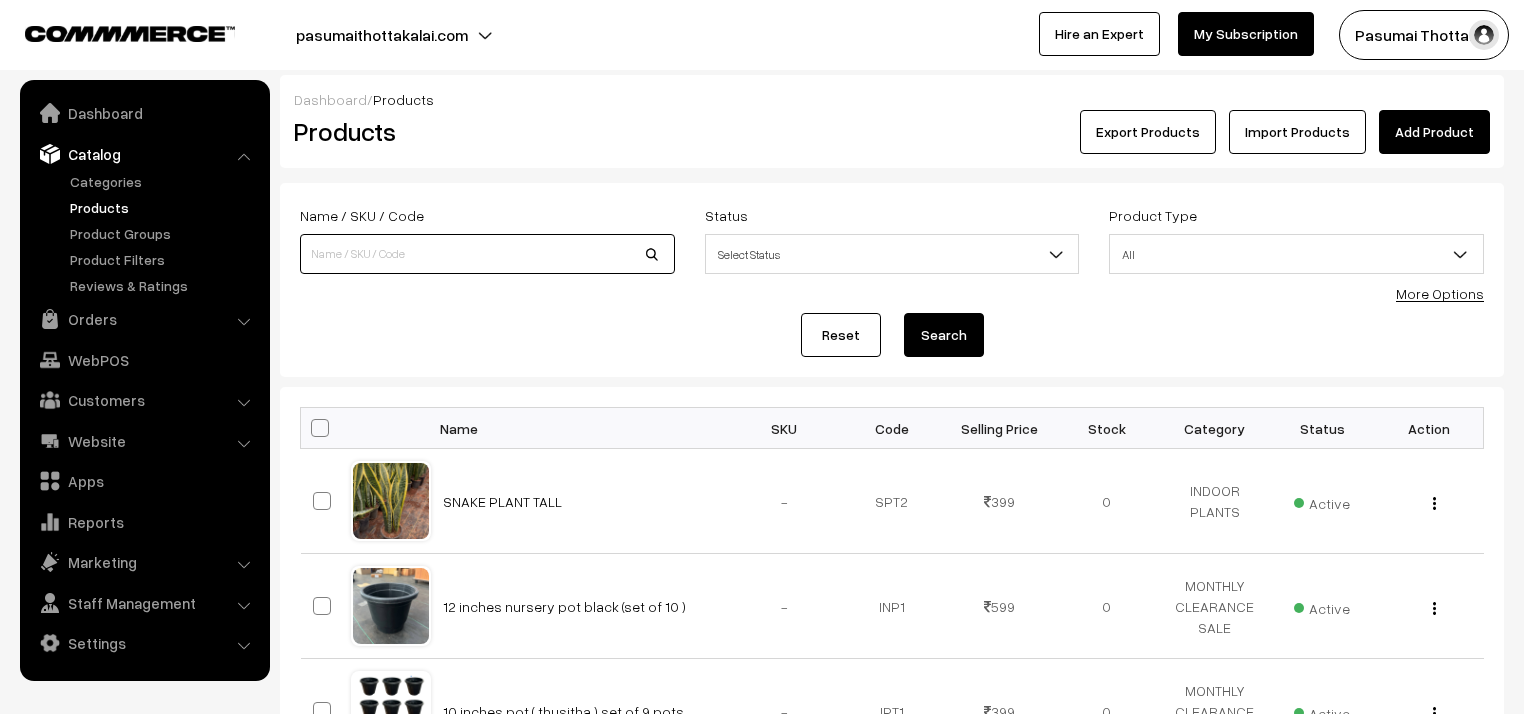 click at bounding box center [487, 254] 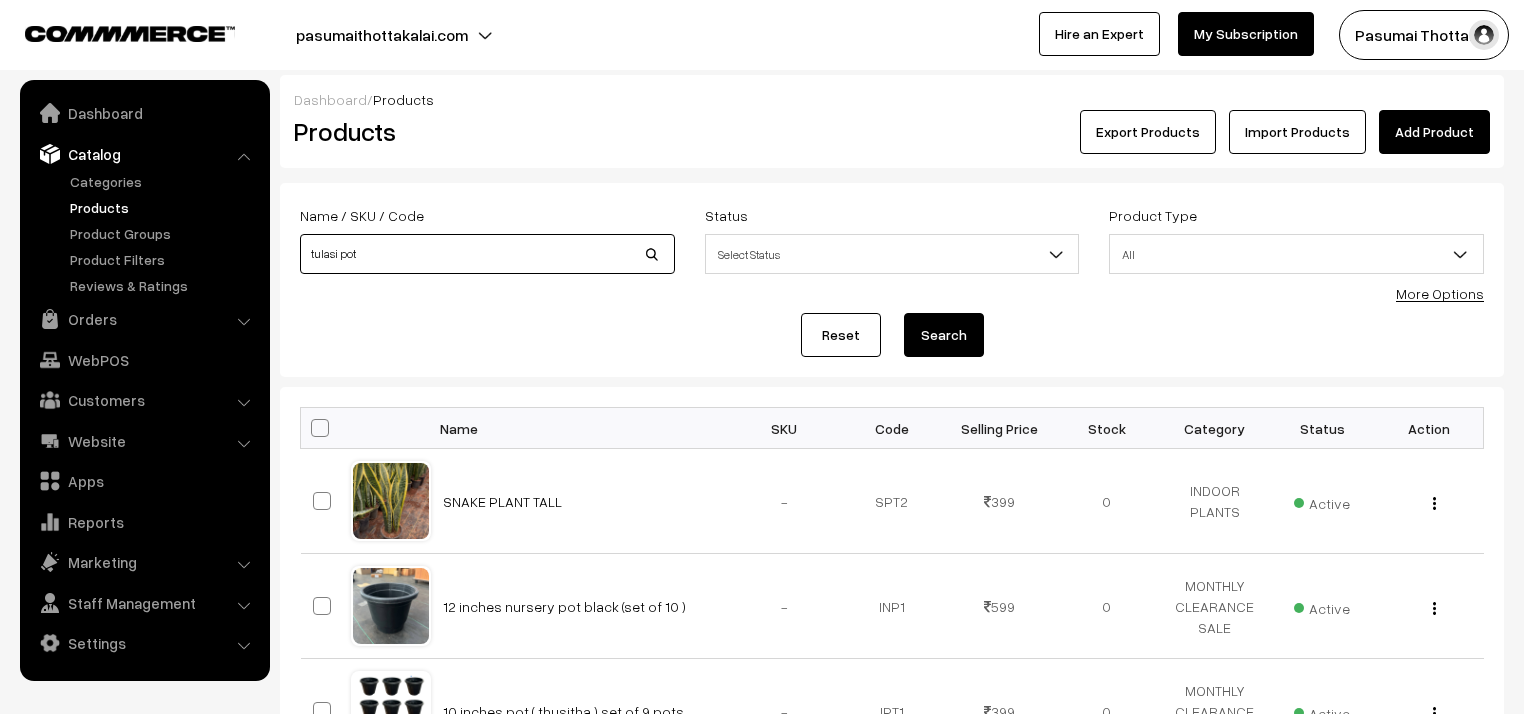 type on "tulasi pot" 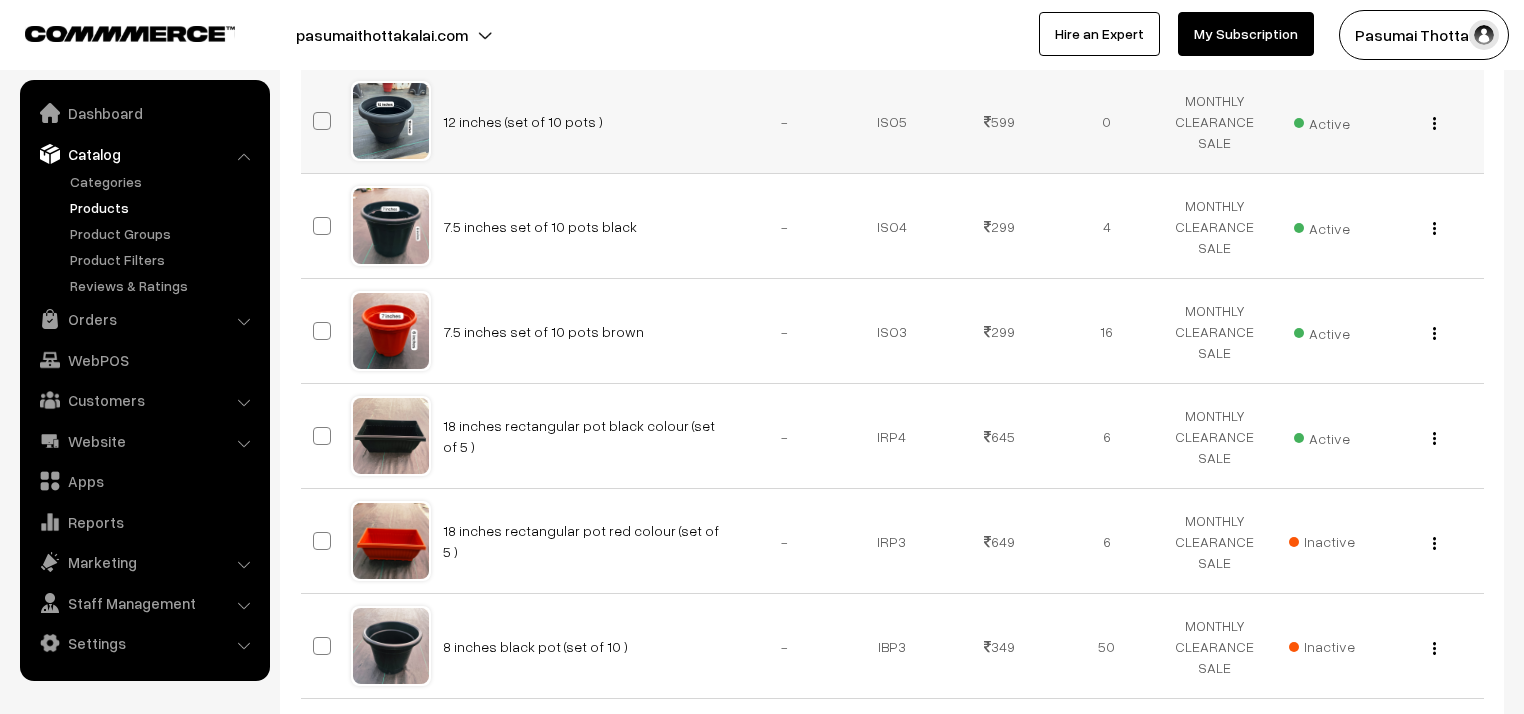 scroll, scrollTop: 1032, scrollLeft: 0, axis: vertical 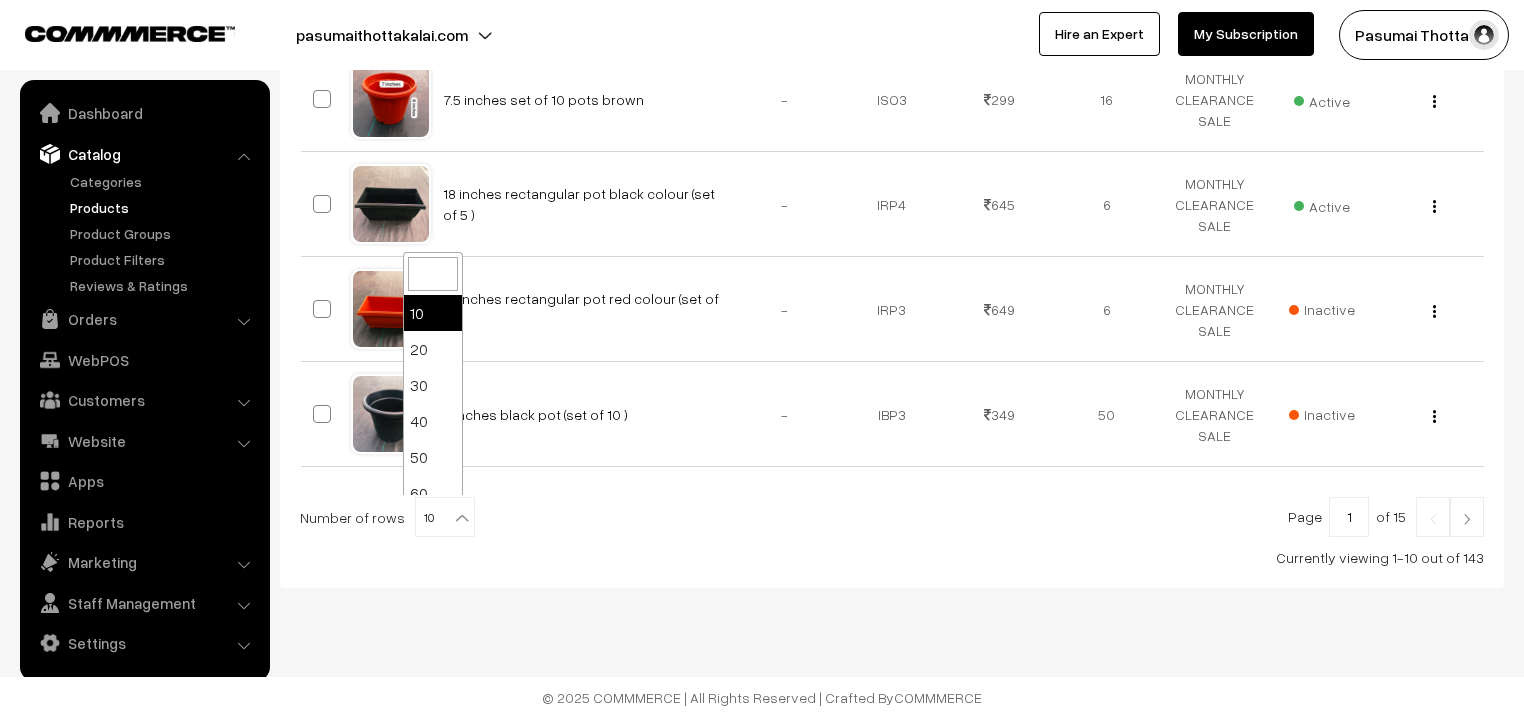 click at bounding box center [462, 518] 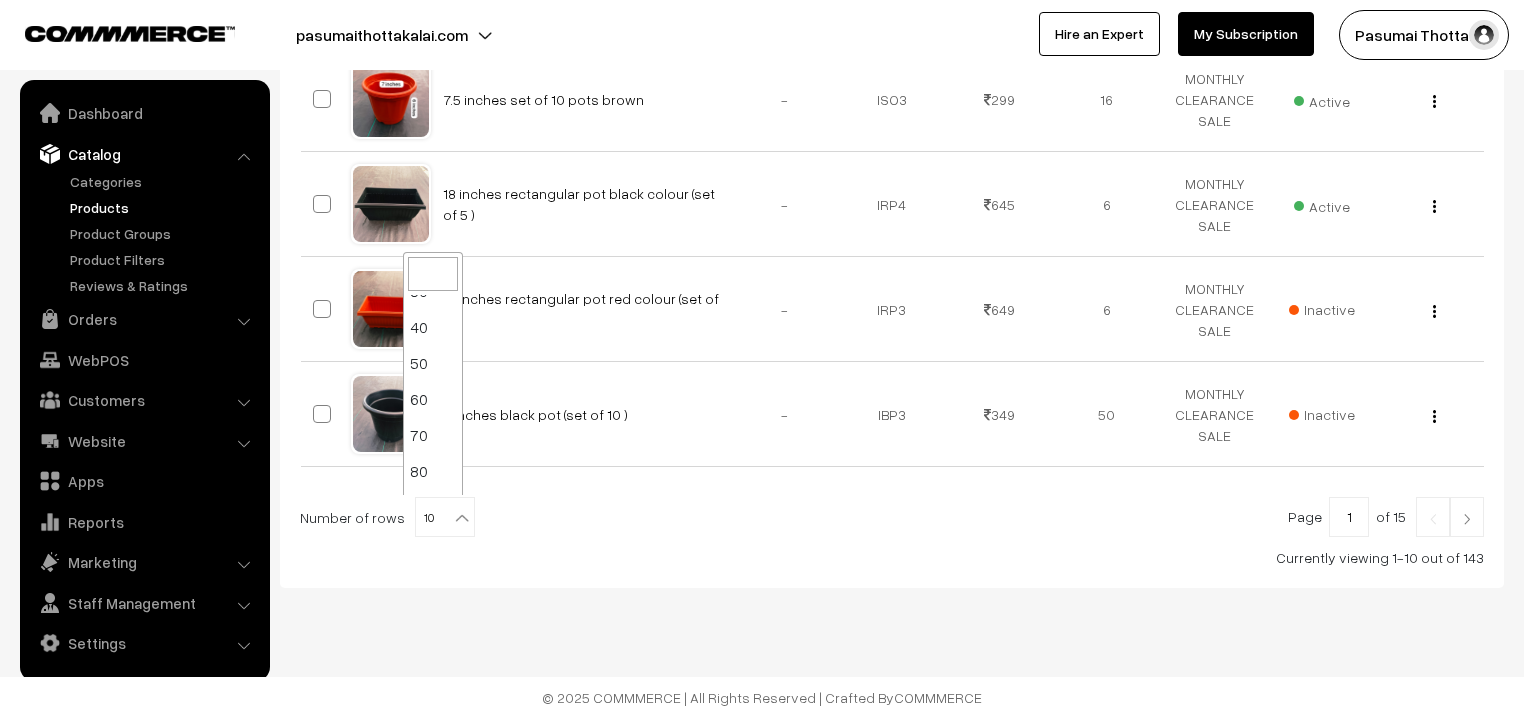 scroll, scrollTop: 160, scrollLeft: 0, axis: vertical 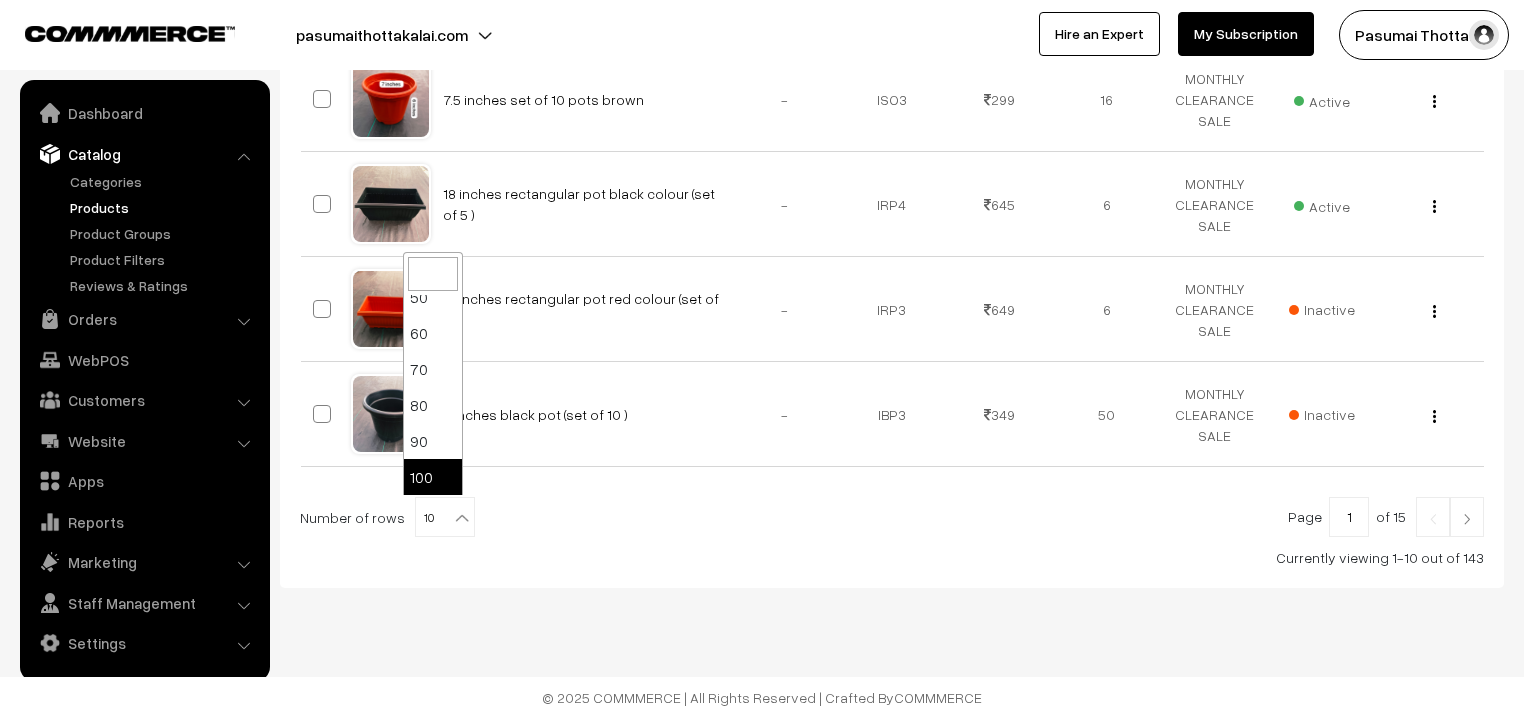 select on "100" 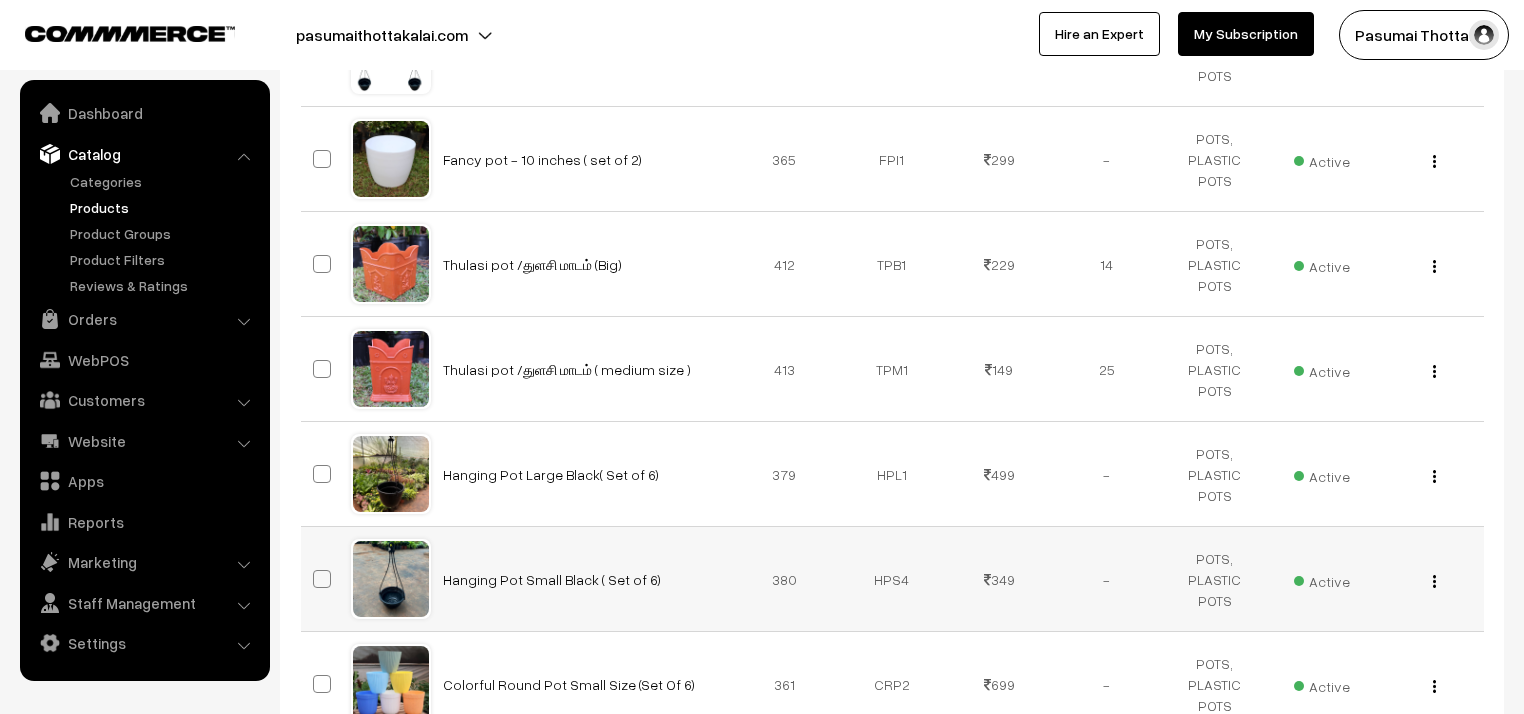 scroll, scrollTop: 9920, scrollLeft: 0, axis: vertical 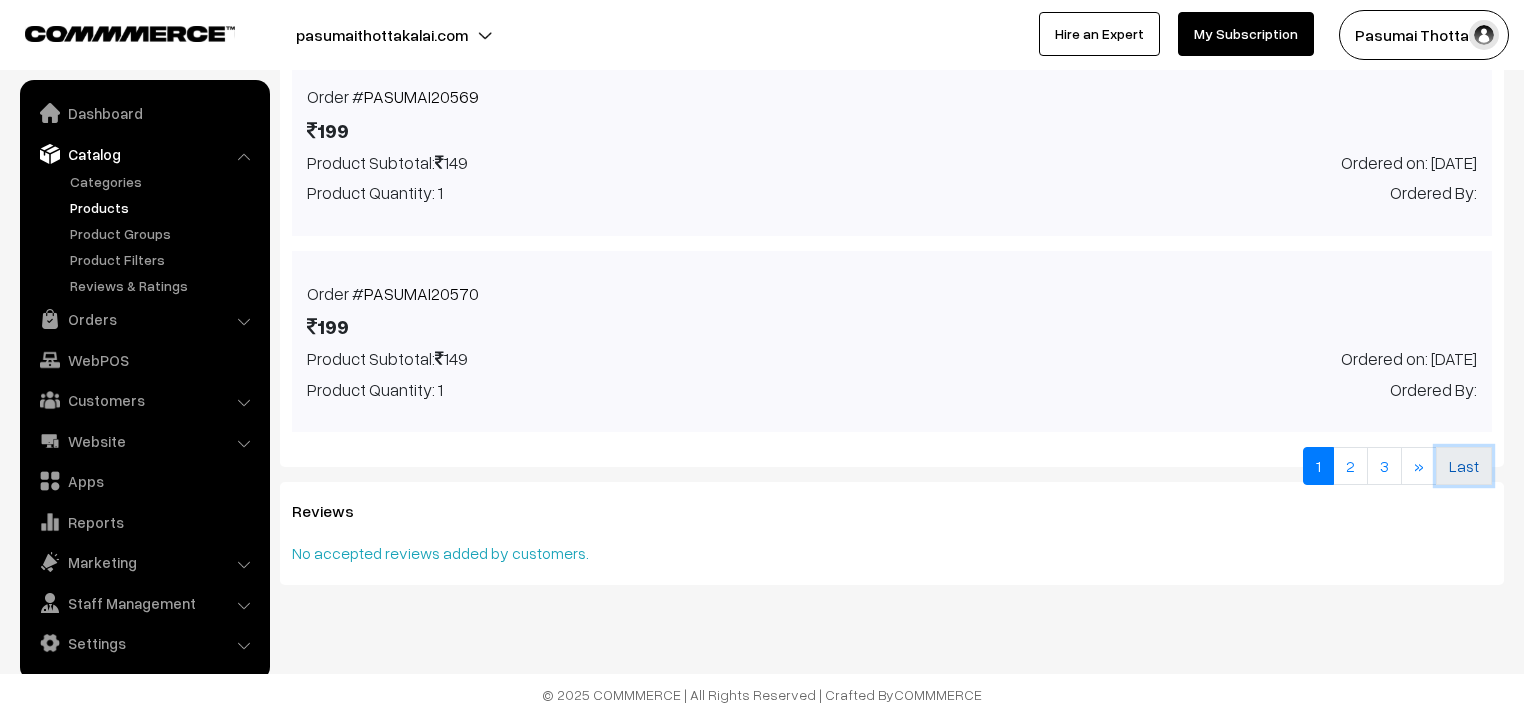 click on "Last" at bounding box center [1464, 466] 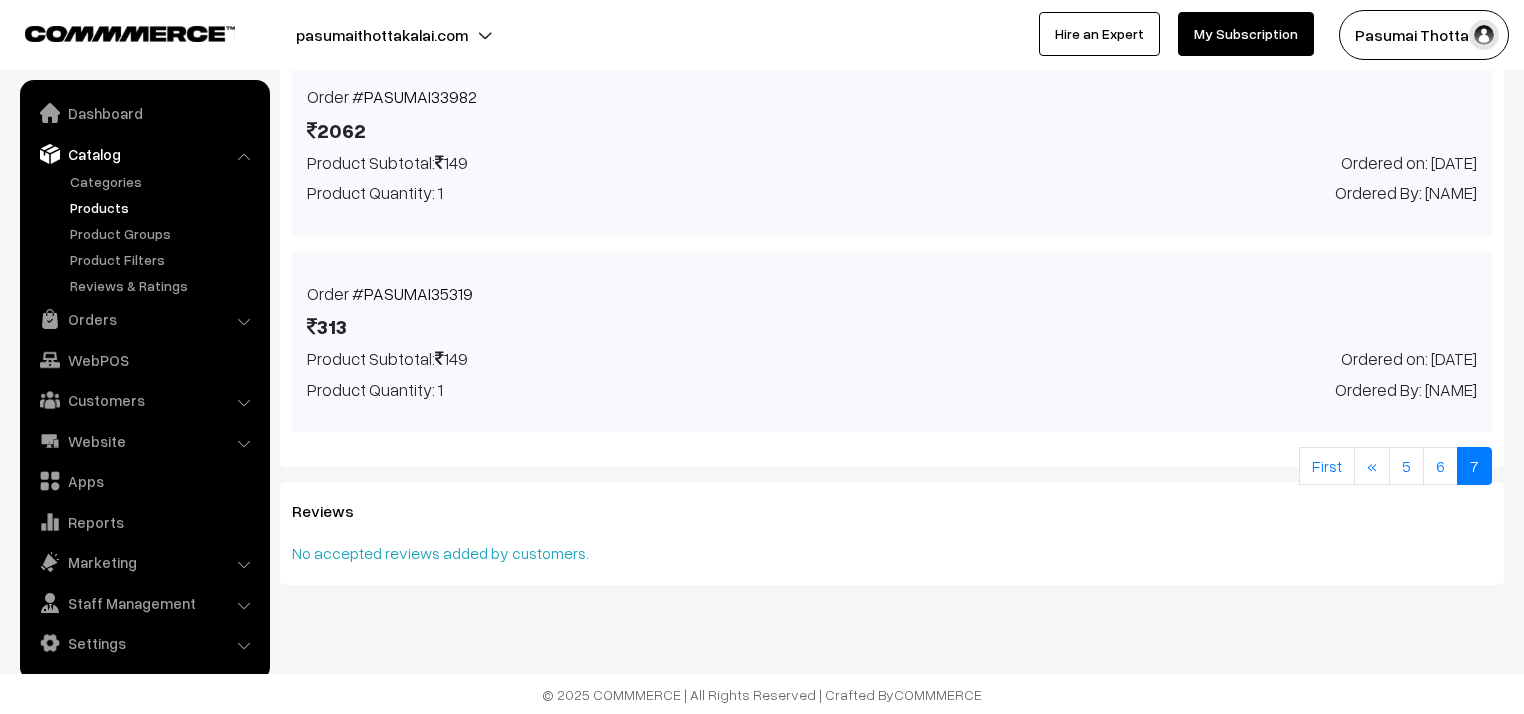 scroll, scrollTop: 1534, scrollLeft: 0, axis: vertical 